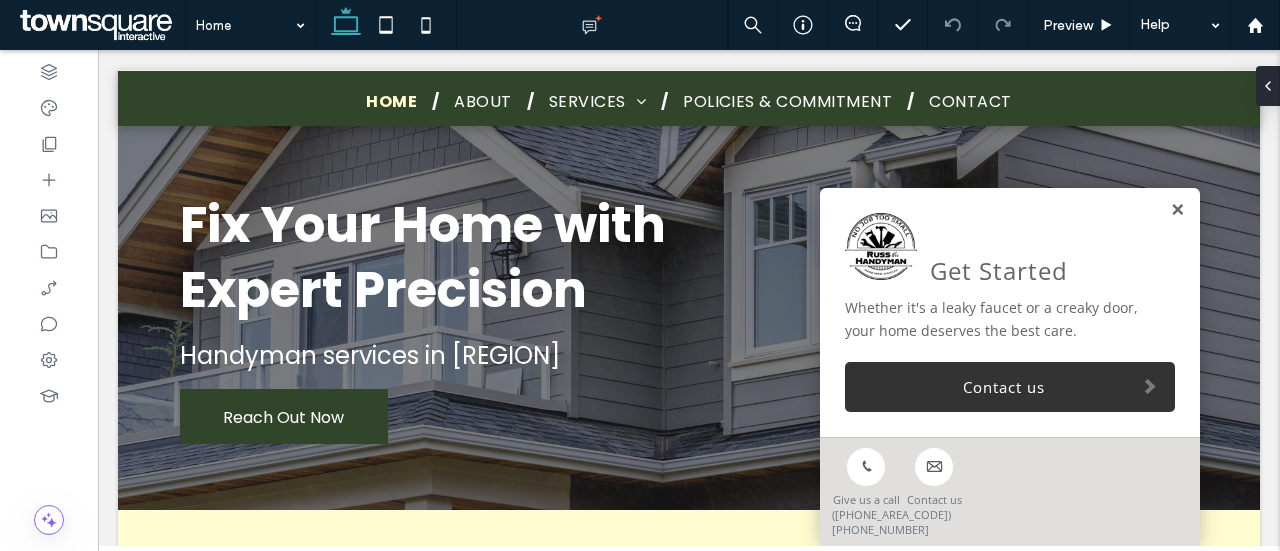 scroll, scrollTop: 1400, scrollLeft: 0, axis: vertical 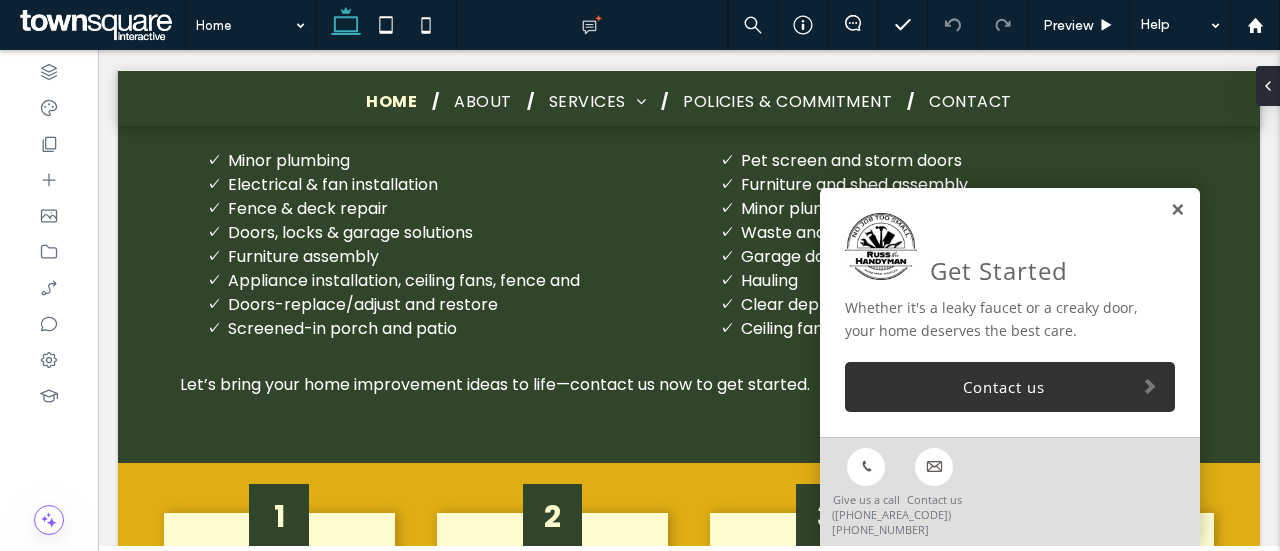 click at bounding box center (1177, 210) 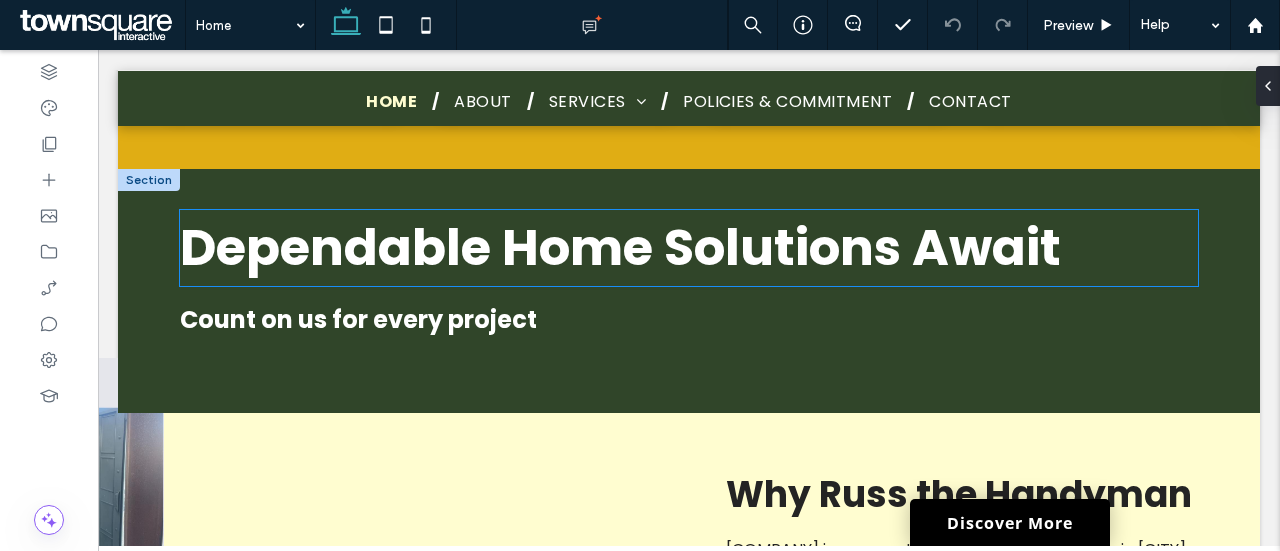 scroll, scrollTop: 2300, scrollLeft: 0, axis: vertical 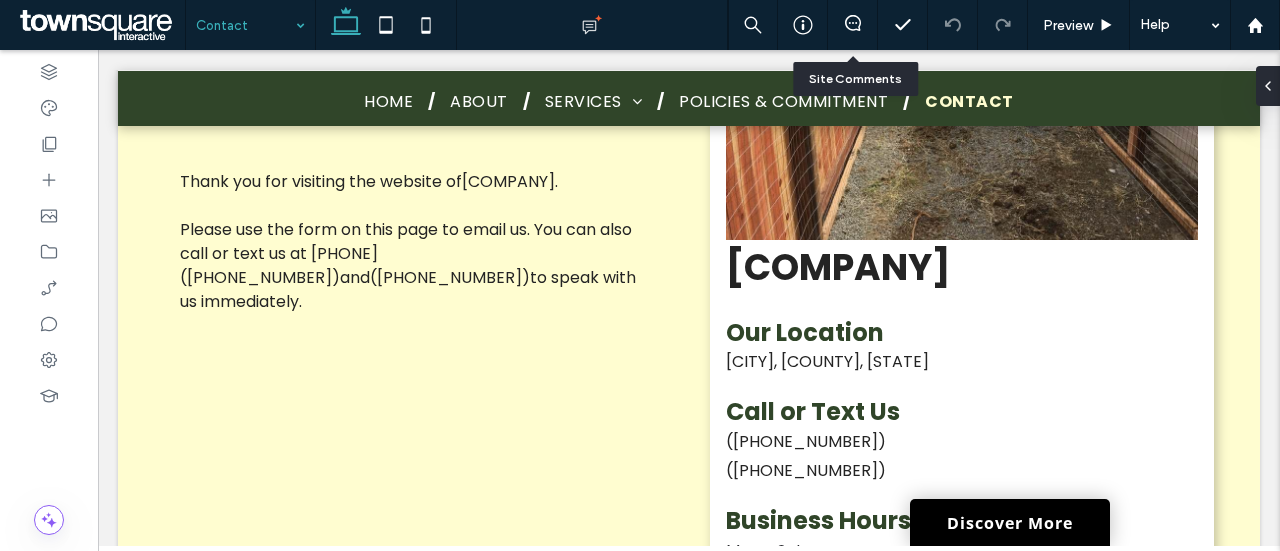 click at bounding box center (853, 25) 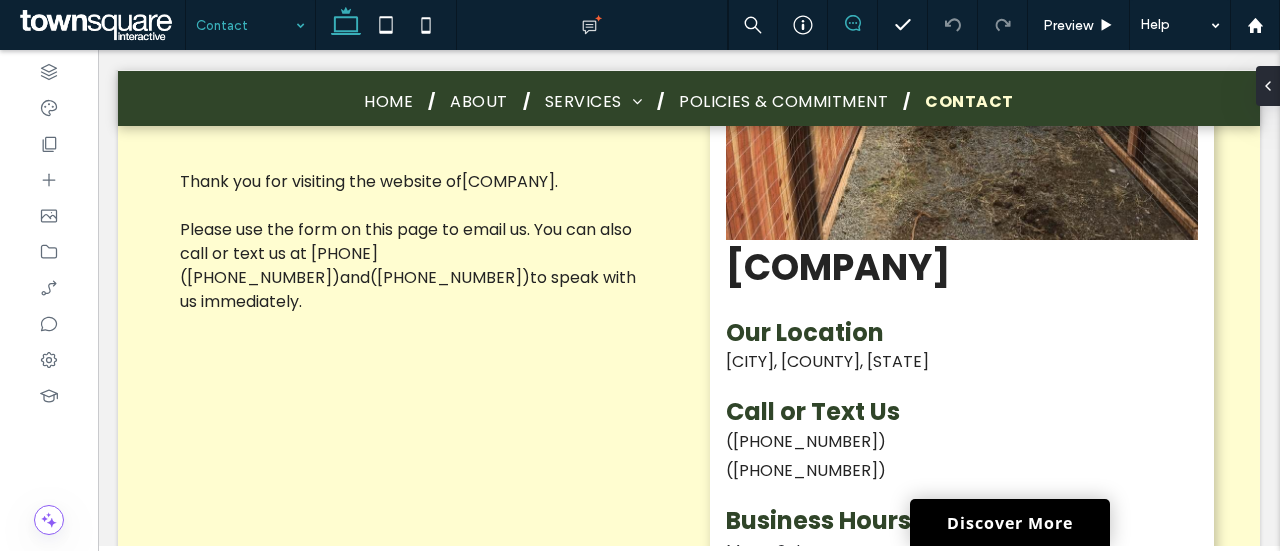 click 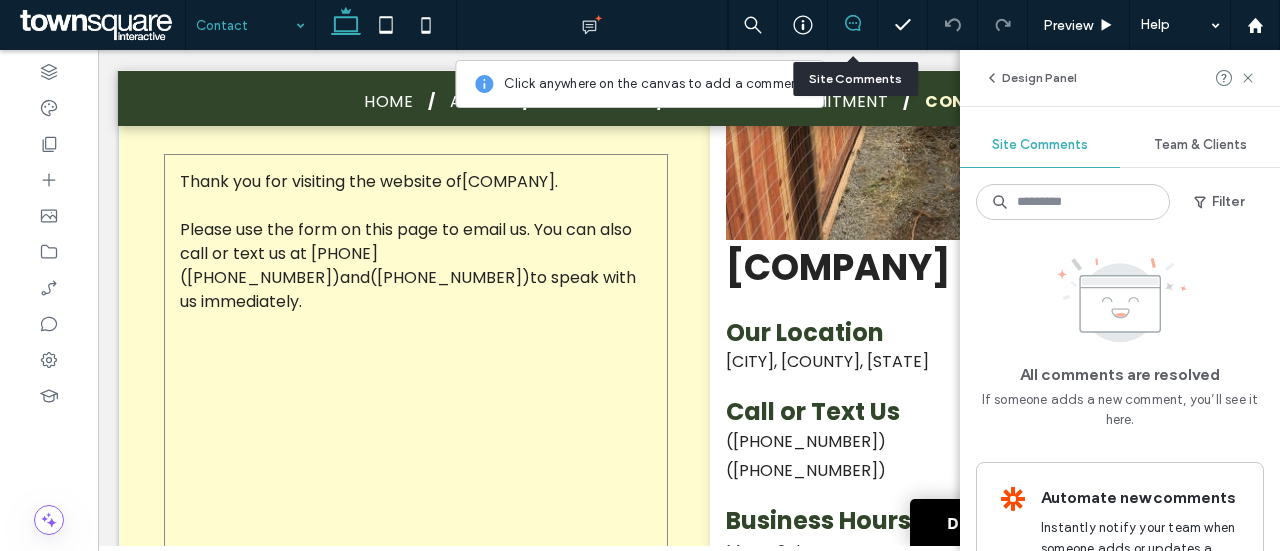 click on "Thank you for visiting the website of  Russ The Handyman . Please use the form on this page to email us. You can also call or text us at  (214) 404-2488  and  (903) 444-0018
to speak with us immediately." at bounding box center (416, 404) 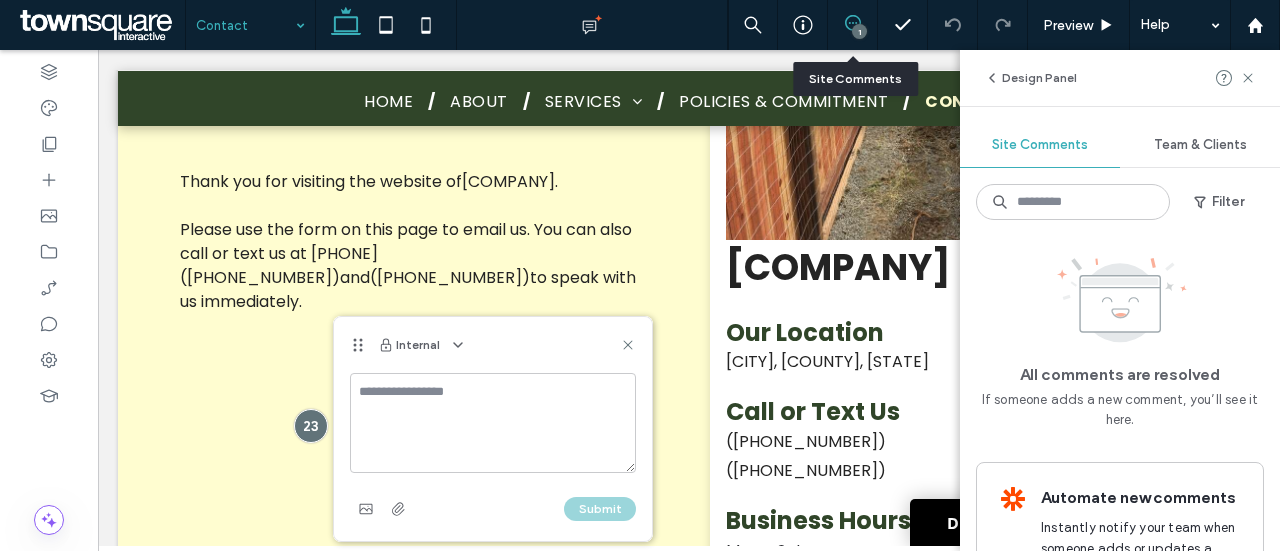 type on "*" 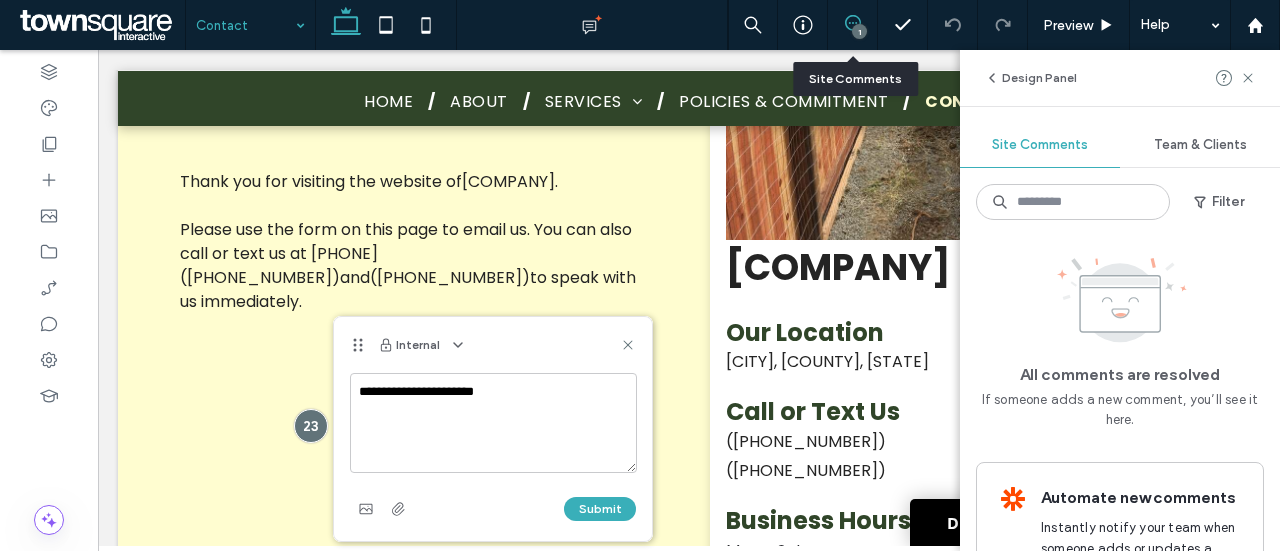 type on "**********" 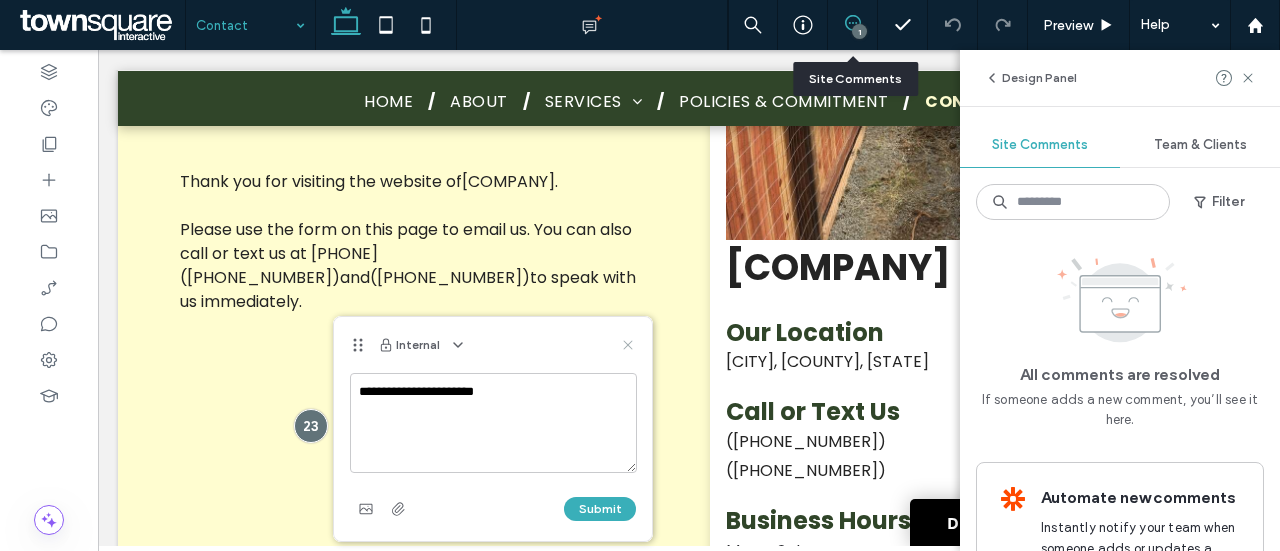 click 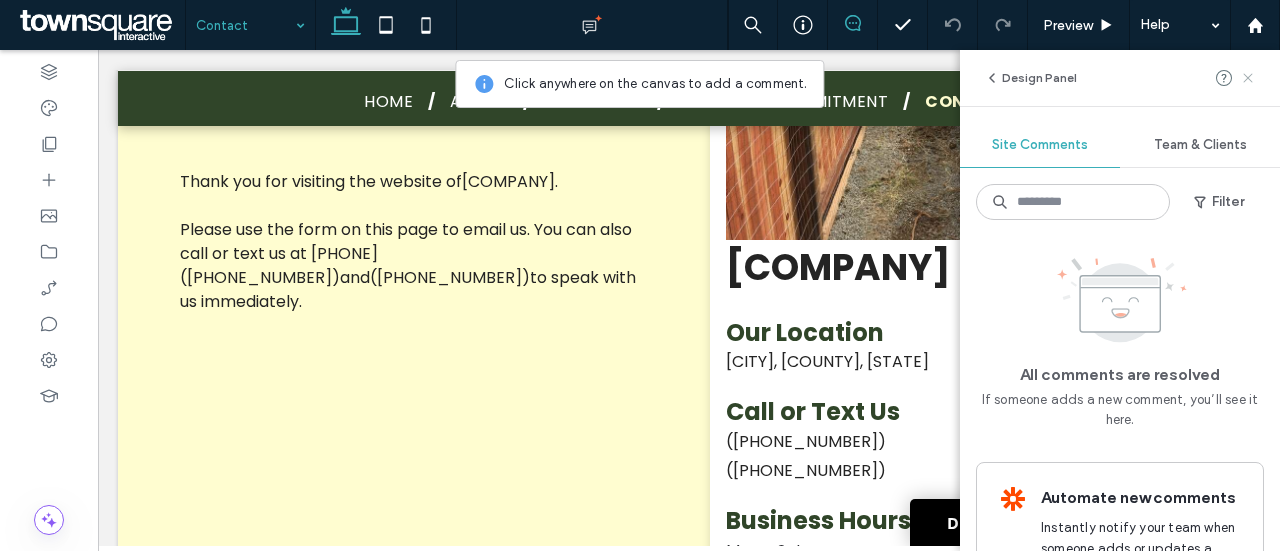 click 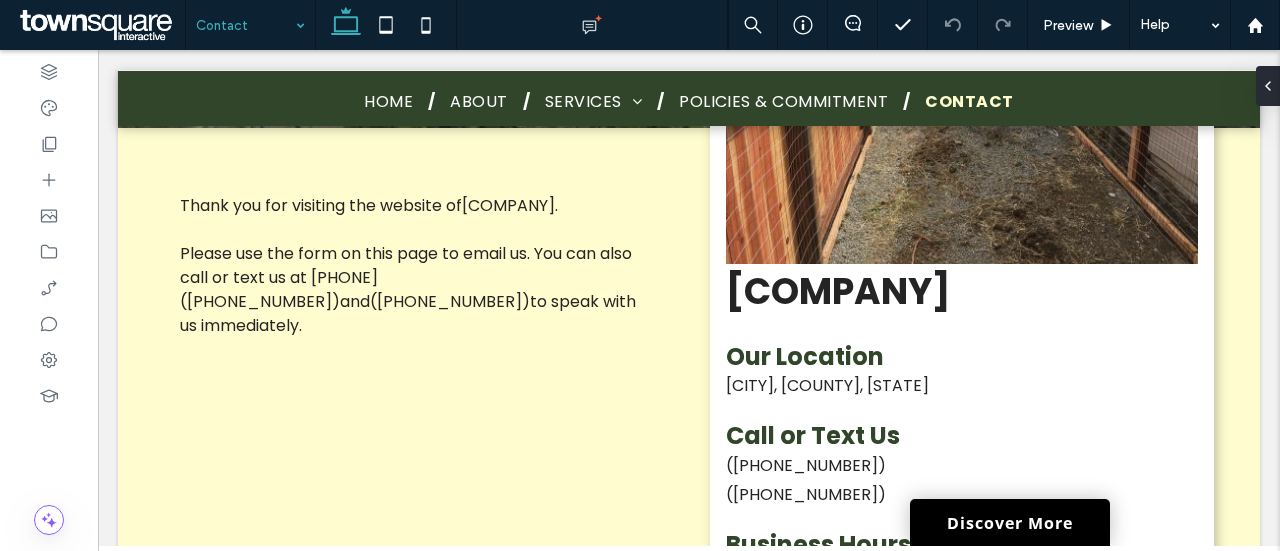 scroll, scrollTop: 476, scrollLeft: 0, axis: vertical 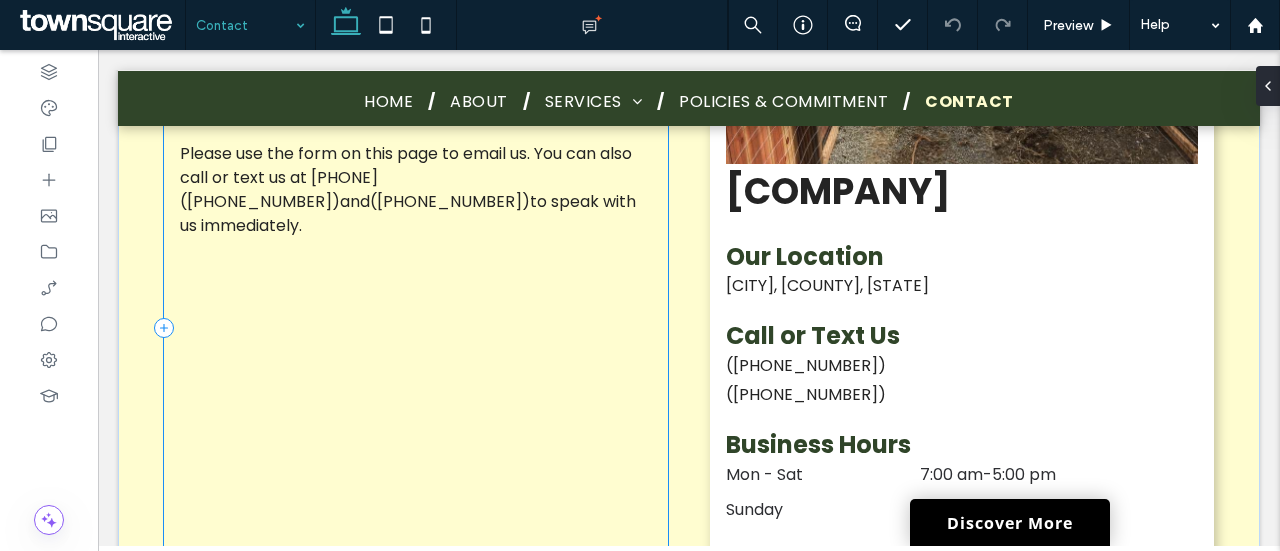 click on "Thank you for visiting the website of  Russ The Handyman . Please use the form on this page to email us. You can also call or text us at  (214) 404-2488  and  (903) 444-0018
to speak with us immediately." at bounding box center (416, 328) 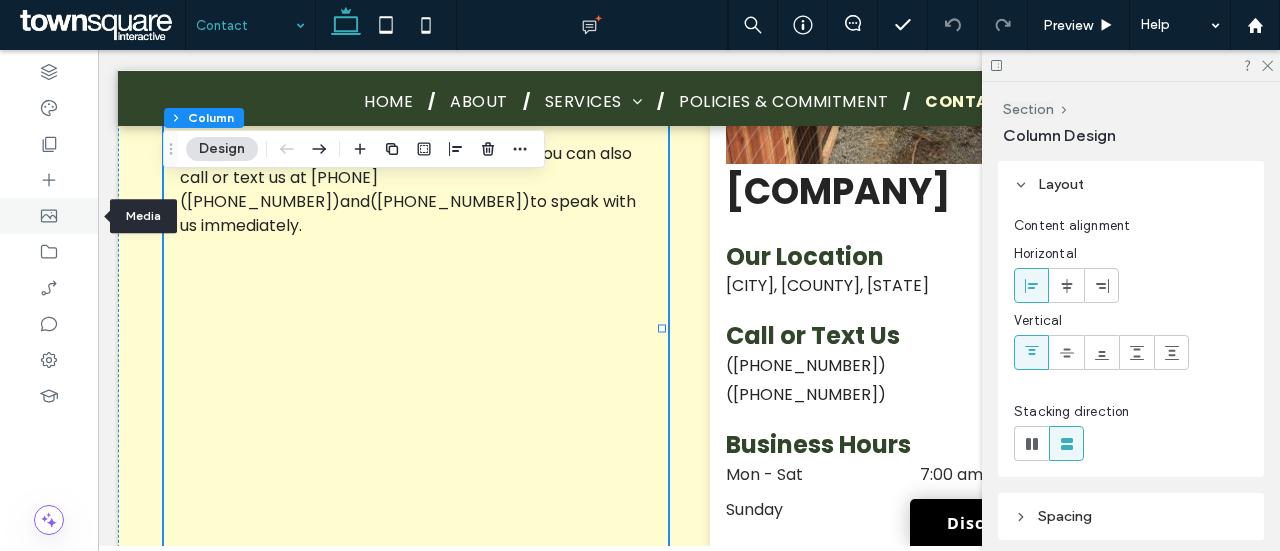 click 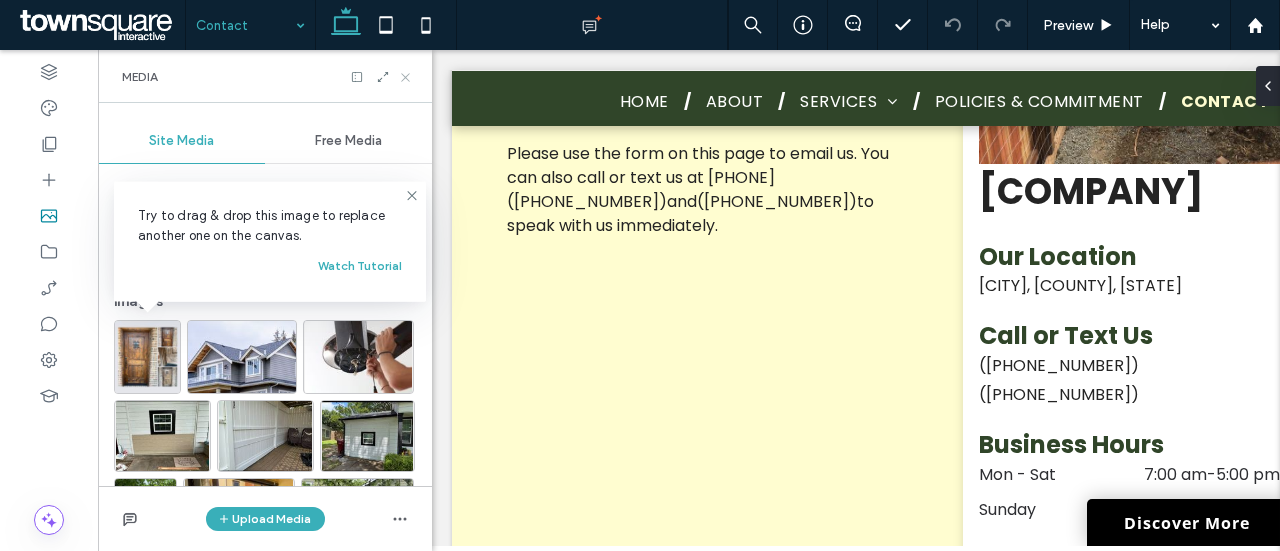 click 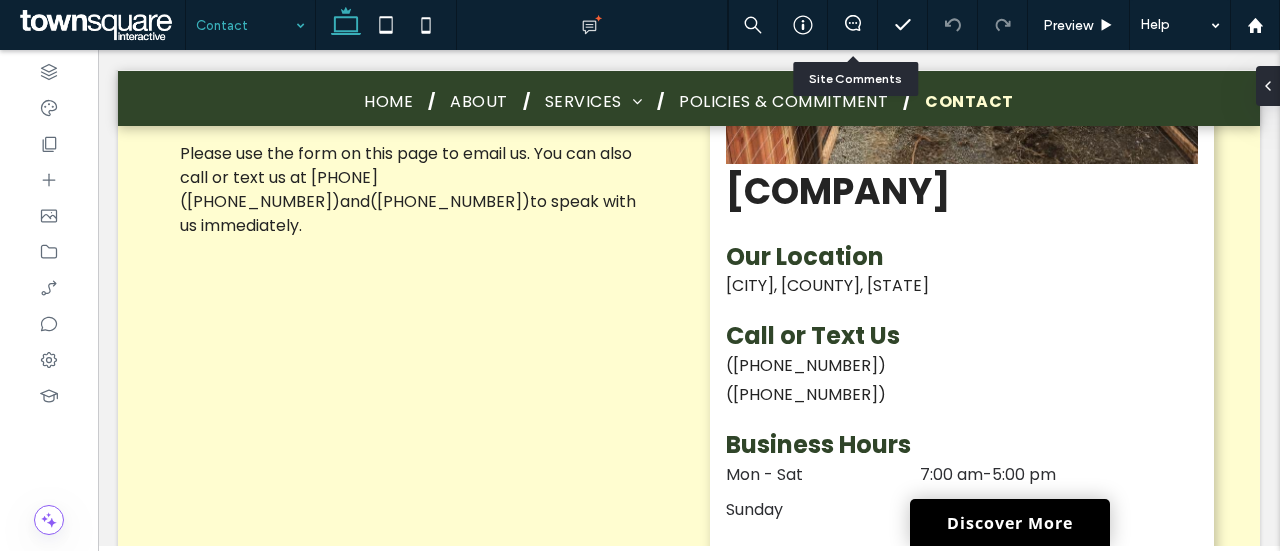 click at bounding box center [853, 25] 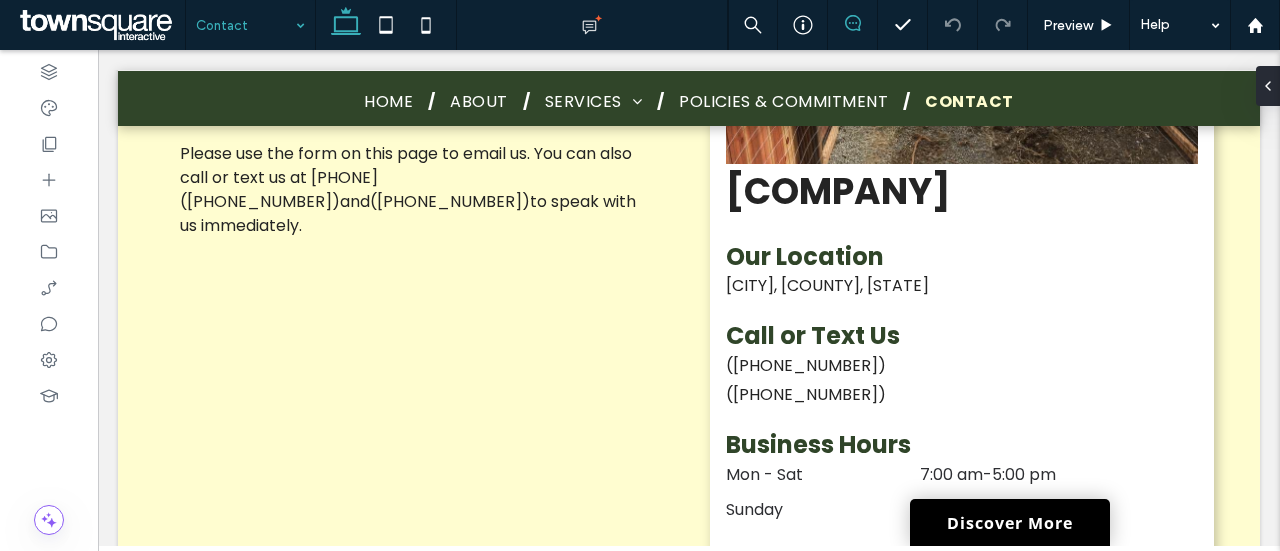 click 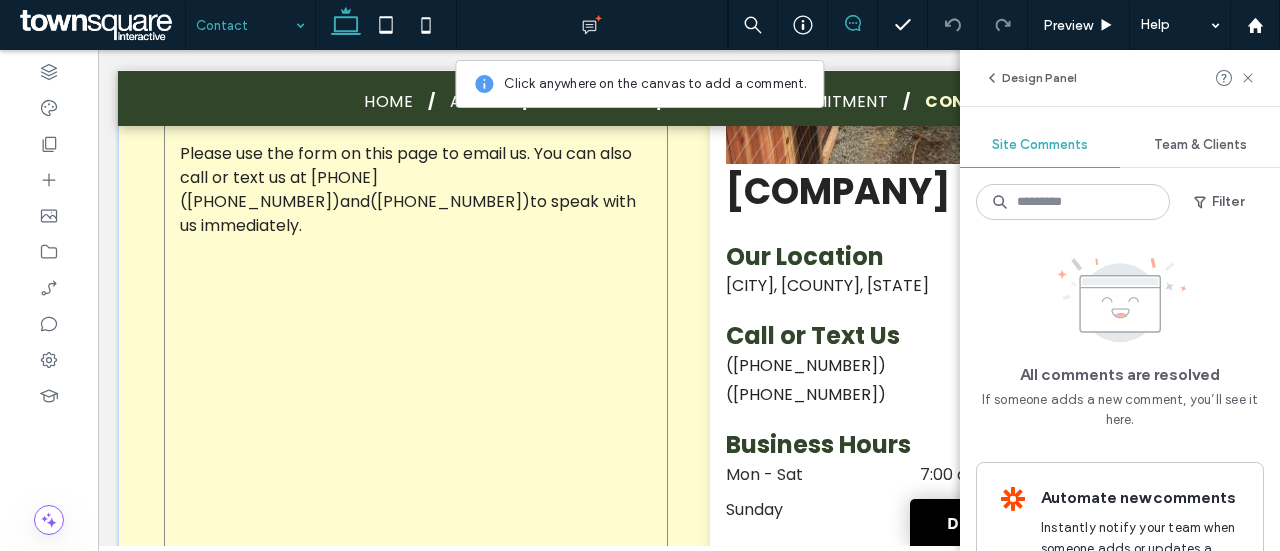 click on "Thank you for visiting the website of  Russ The Handyman . Please use the form on this page to email us. You can also call or text us at  (214) 404-2488  and  (903) 444-0018
to speak with us immediately." at bounding box center [416, 328] 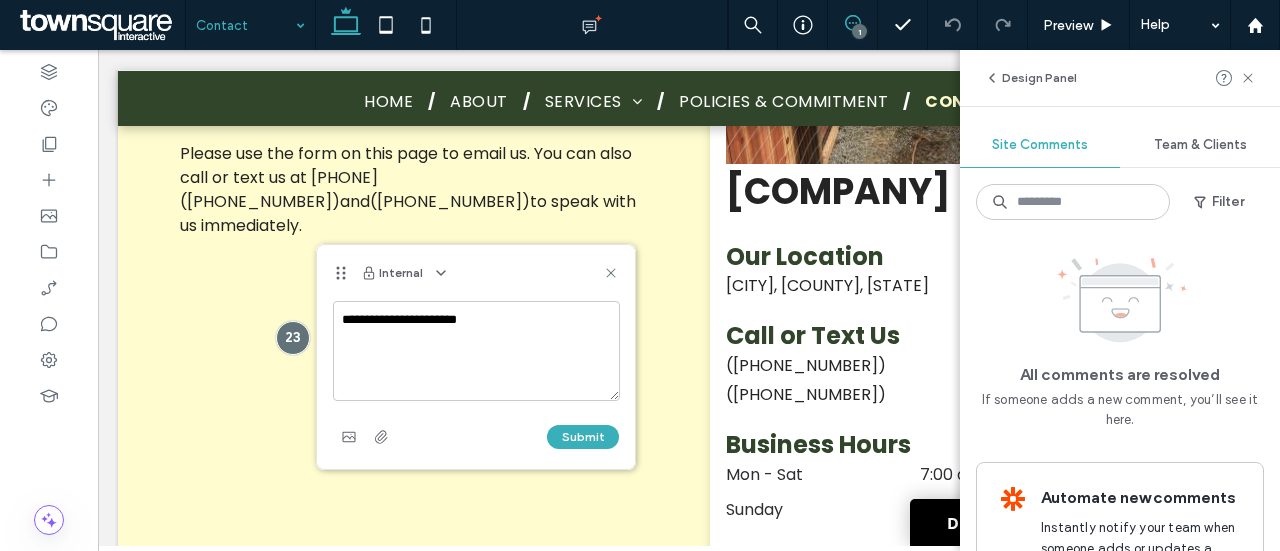 drag, startPoint x: 507, startPoint y: 327, endPoint x: 421, endPoint y: 325, distance: 86.023254 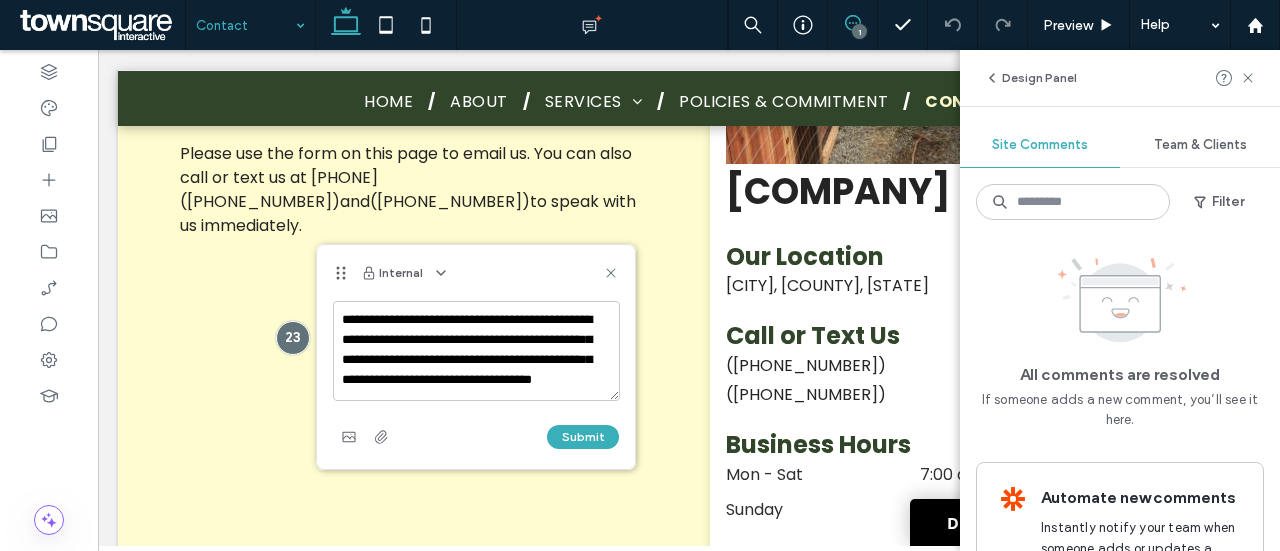scroll, scrollTop: 57, scrollLeft: 0, axis: vertical 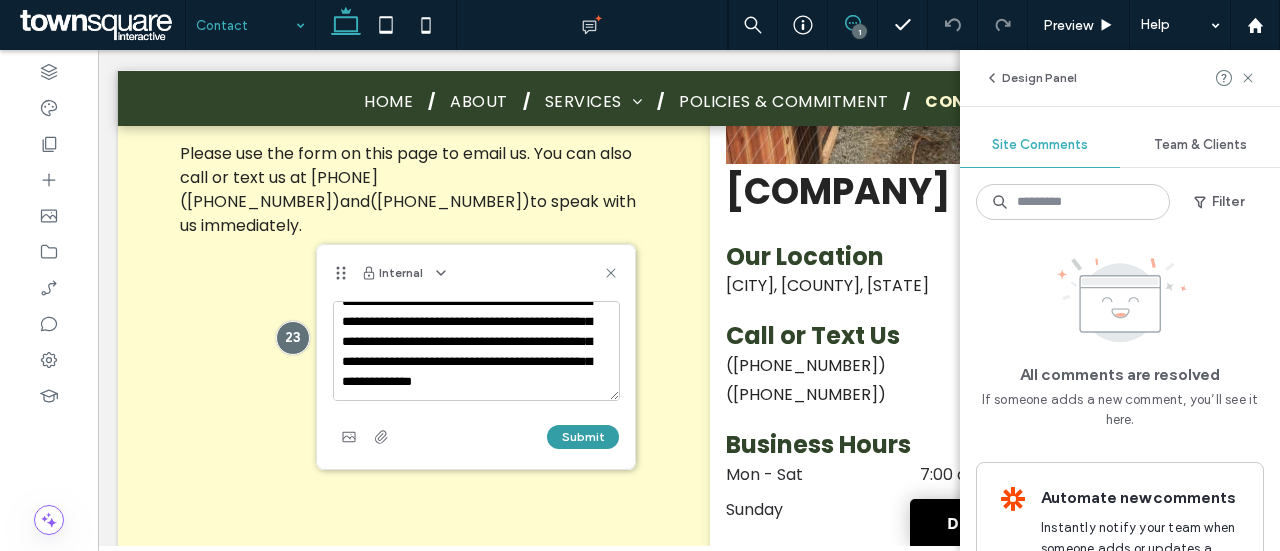 type on "**********" 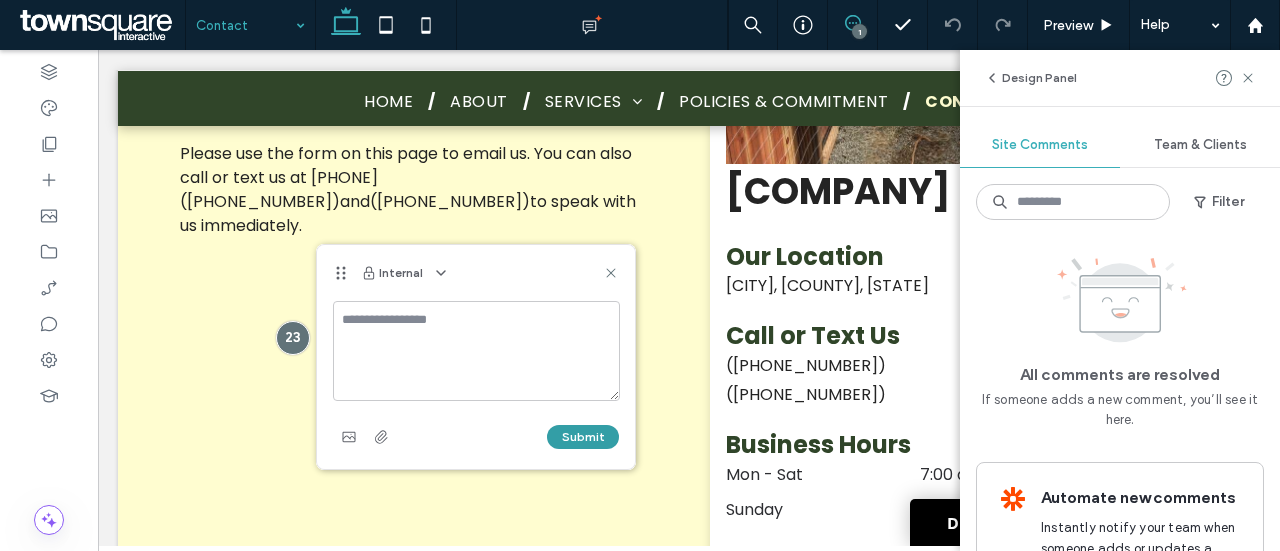 scroll, scrollTop: 0, scrollLeft: 0, axis: both 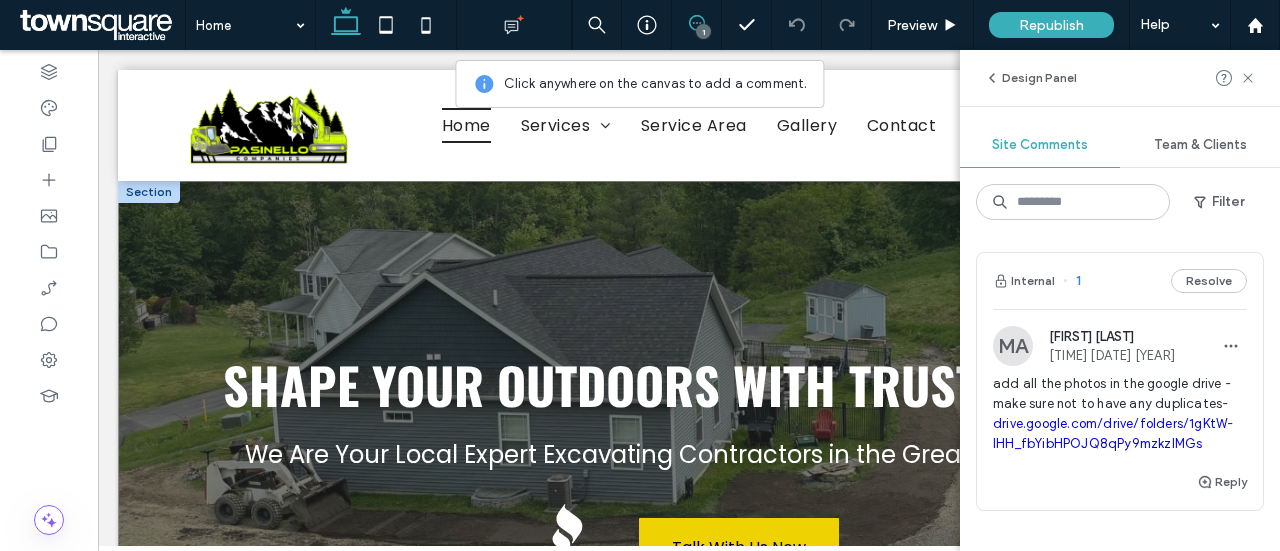 click on "Shape Your Outdoors With Trusted Pros
We Are Your Local Expert Excavating Contractors in the Greater Albany Area
Talk With Us Now" at bounding box center (689, 475) 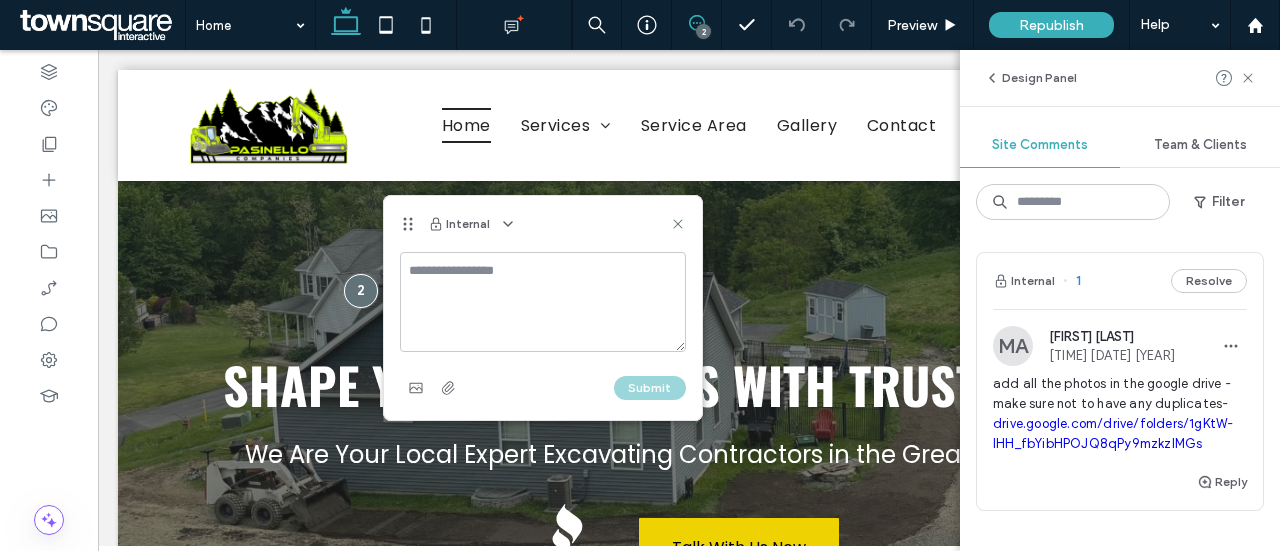 click at bounding box center [543, 302] 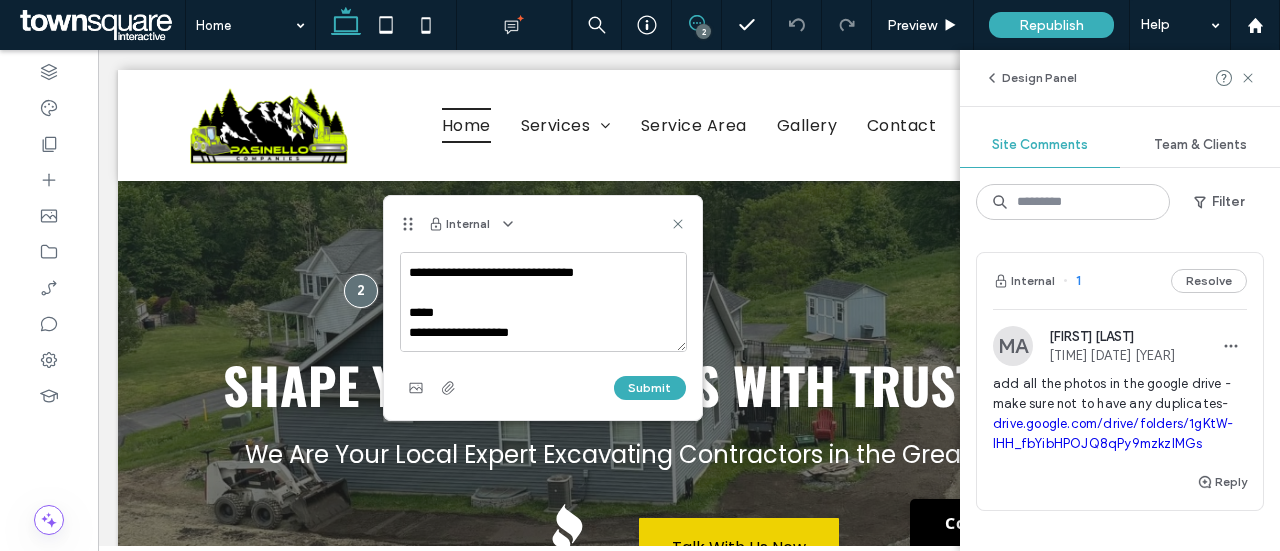 scroll, scrollTop: 0, scrollLeft: 0, axis: both 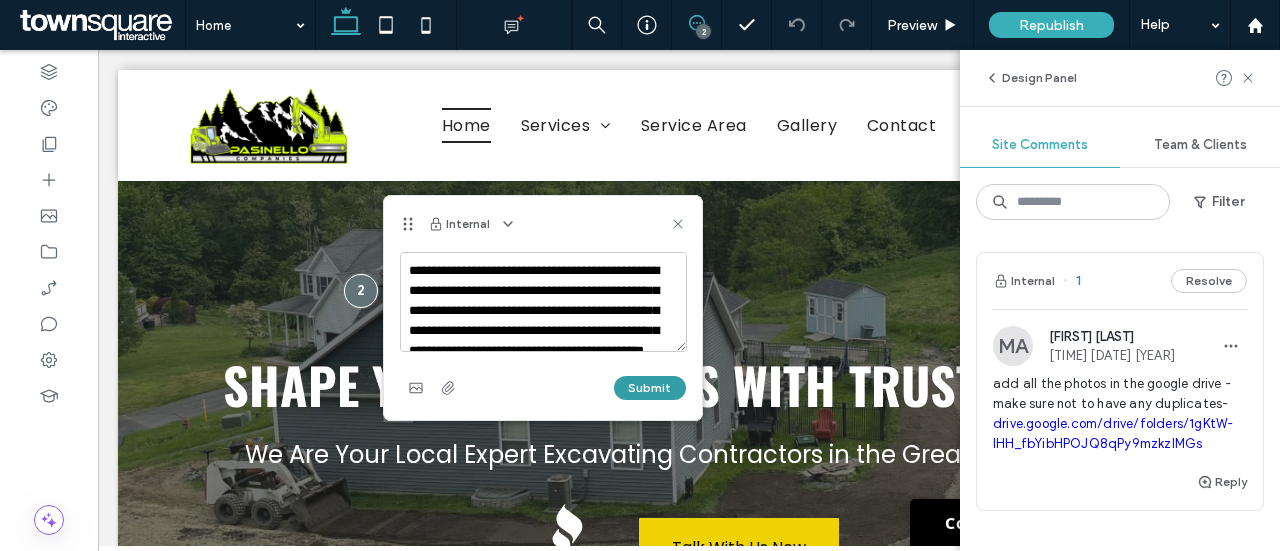 type on "**********" 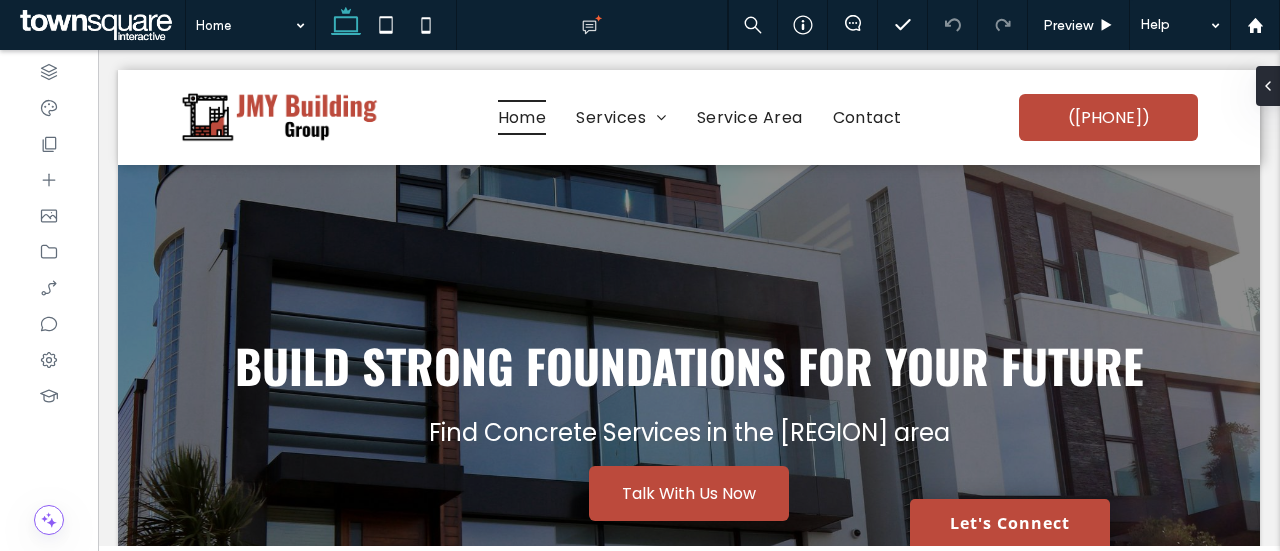 scroll, scrollTop: 0, scrollLeft: 0, axis: both 